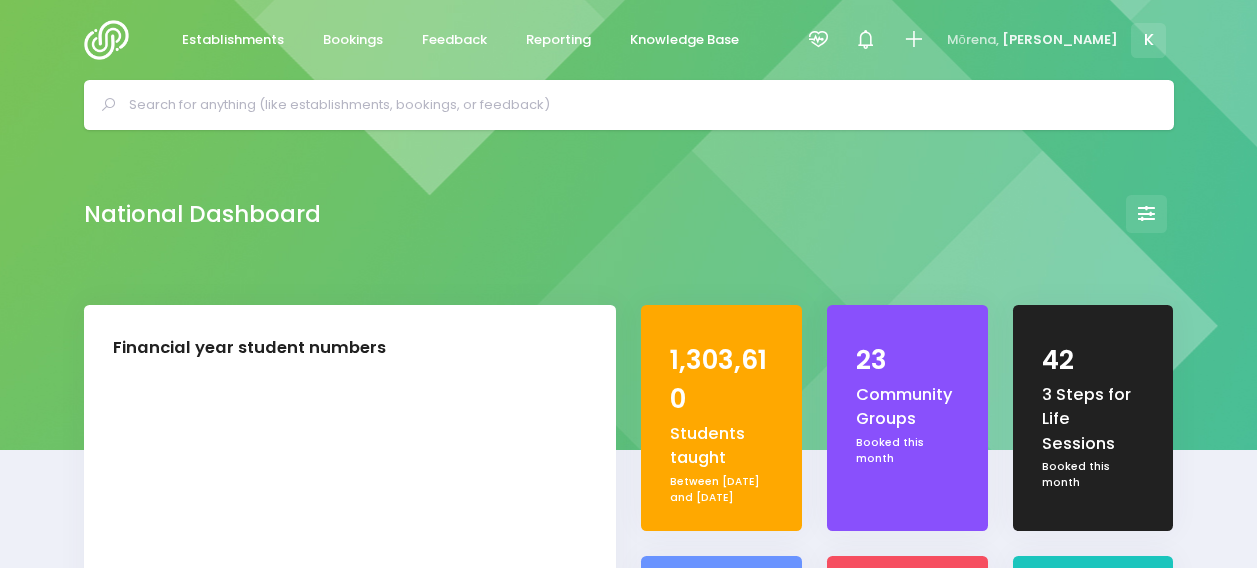 select on "5" 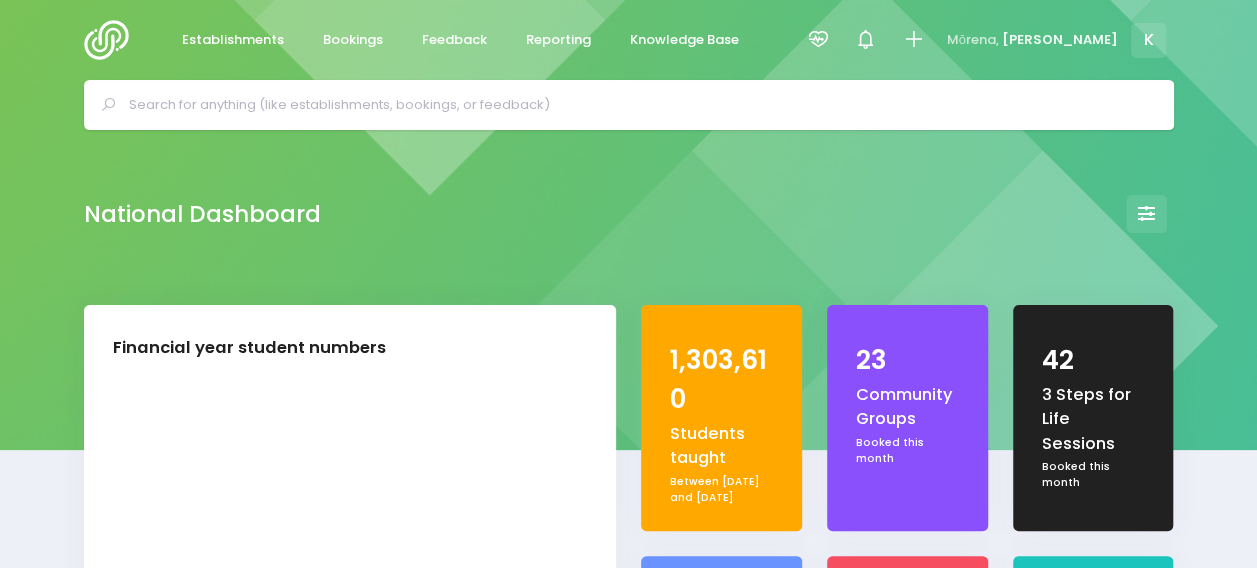 scroll, scrollTop: 16, scrollLeft: 16, axis: both 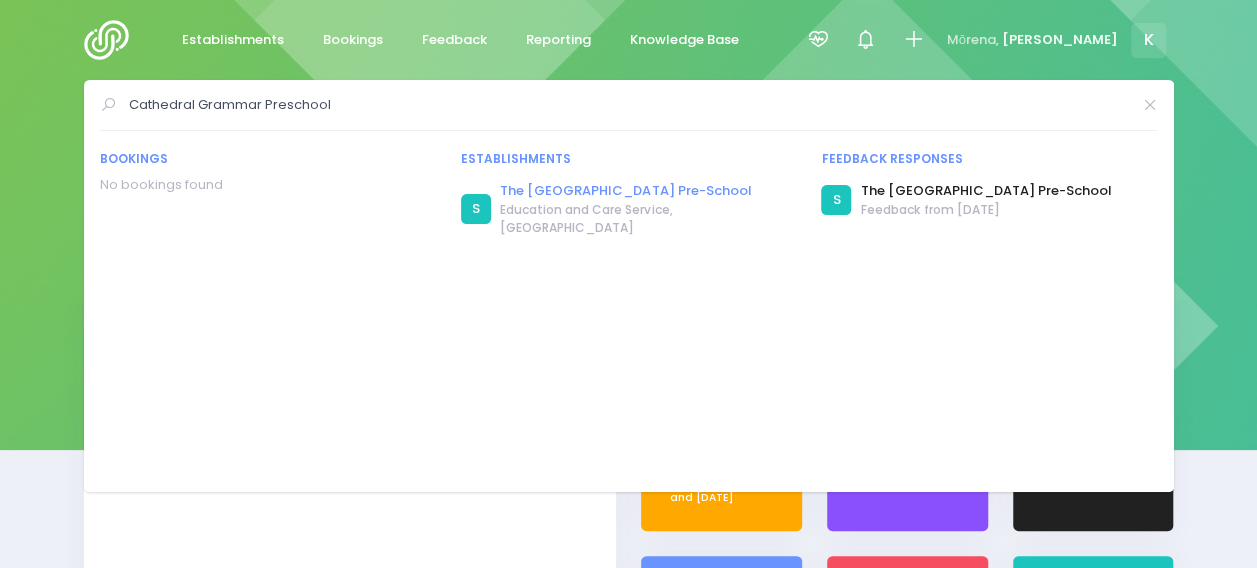 type on "Cathedral Grammar Preschool" 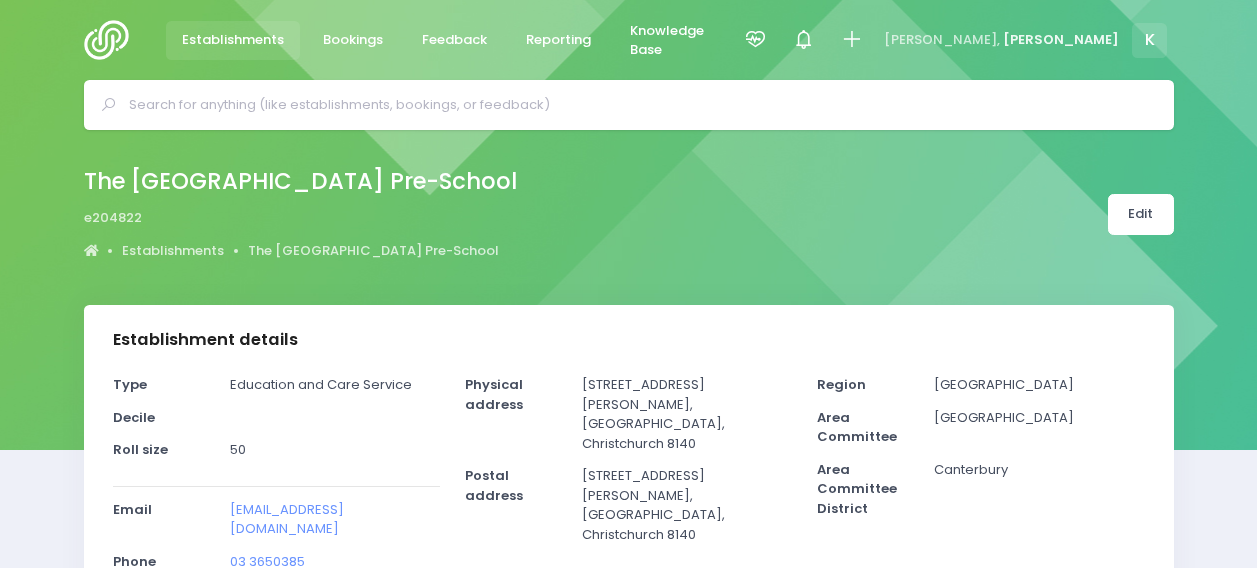 select on "5" 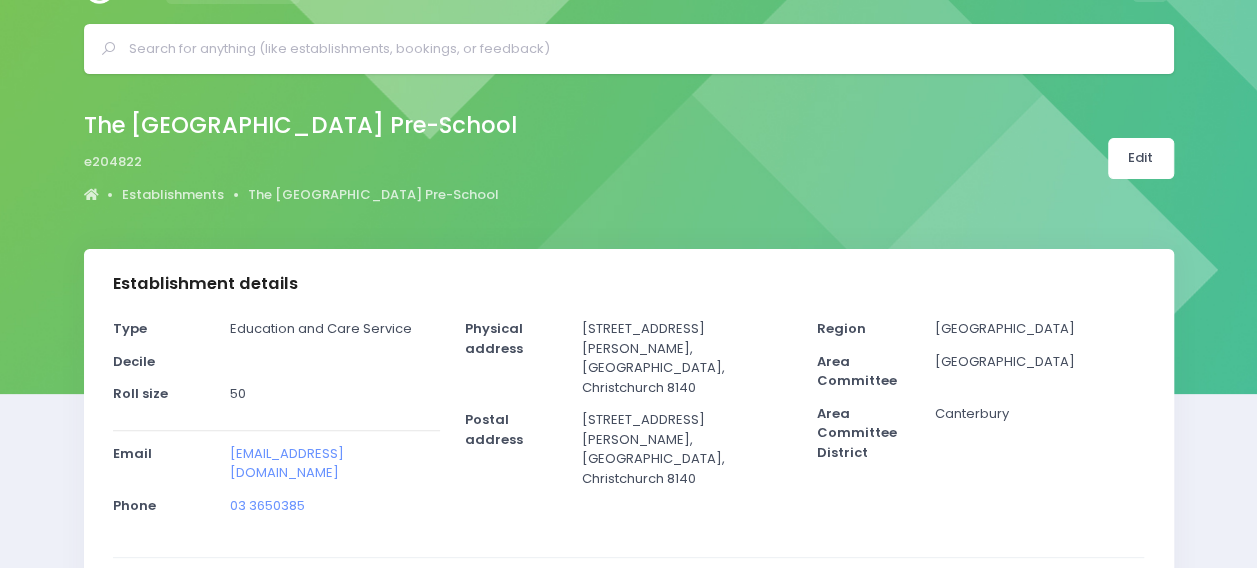scroll, scrollTop: 0, scrollLeft: 0, axis: both 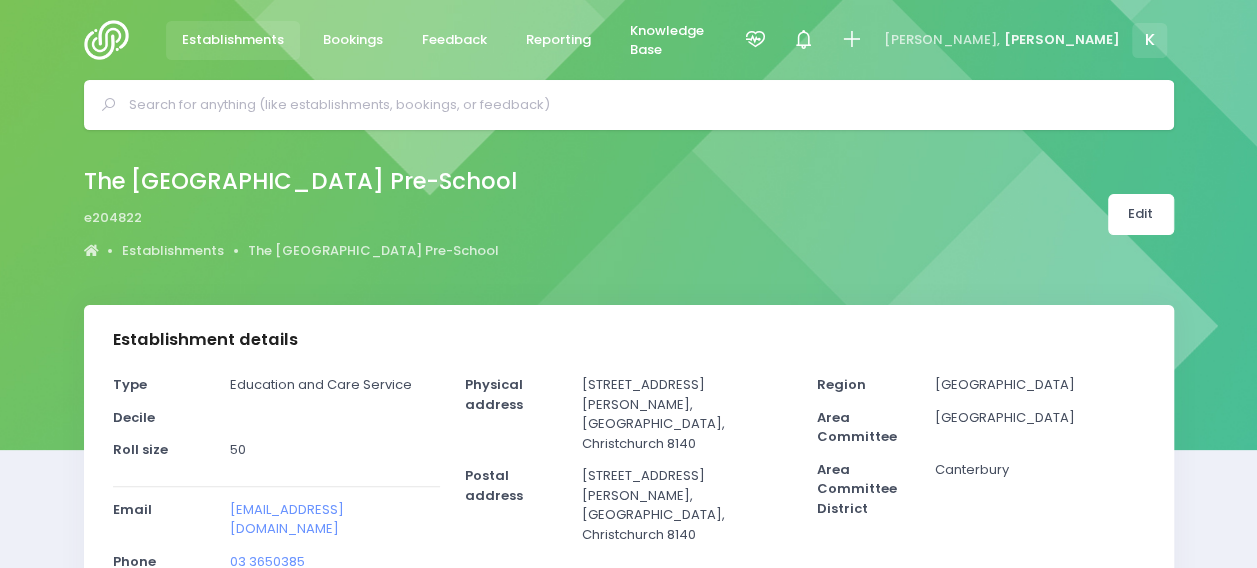 click at bounding box center (637, 105) 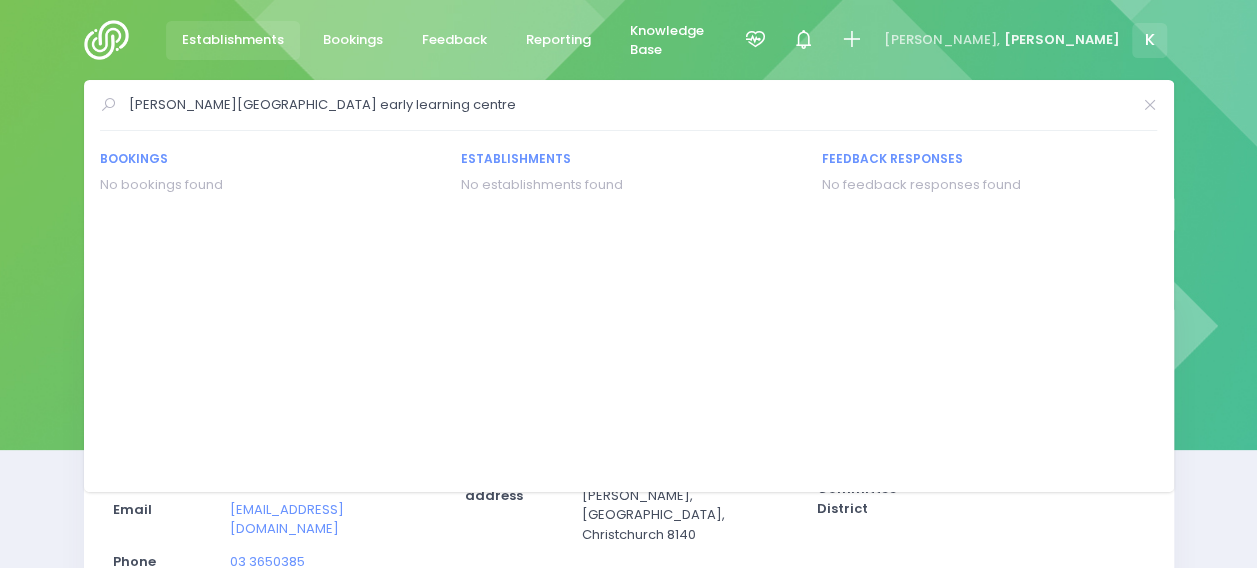click on "Judson road early learning centre
Bookings
No bookings found
Establishments" at bounding box center [629, 286] 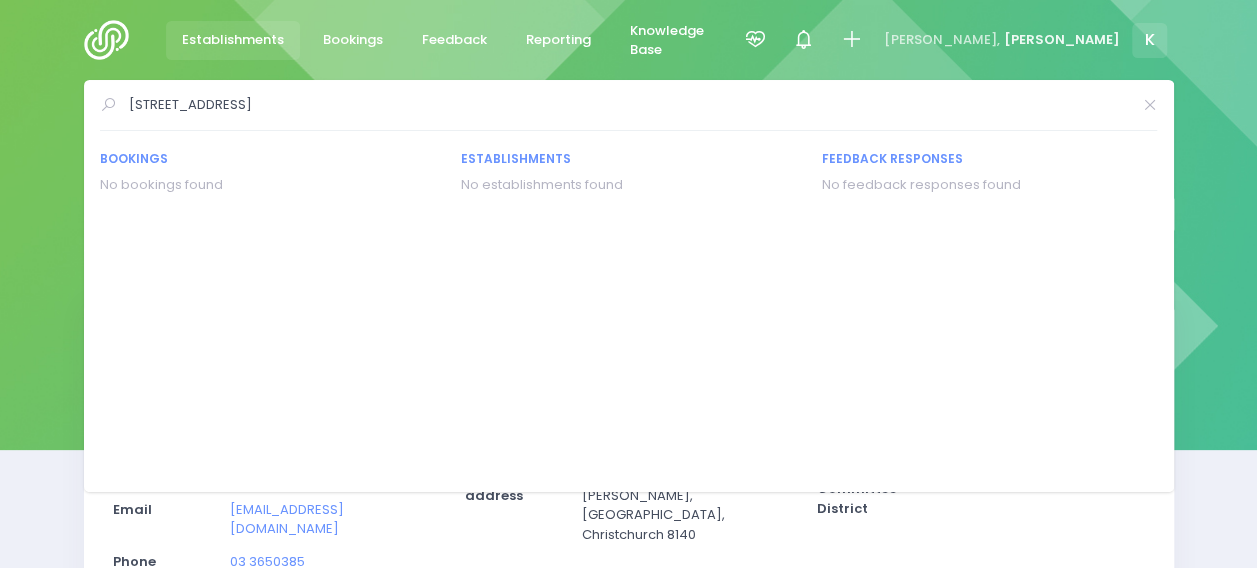 click on "6 Judsons Road, Woodend, Canterbury, 7691
Bookings
No bookings found
Establishments" at bounding box center [629, 286] 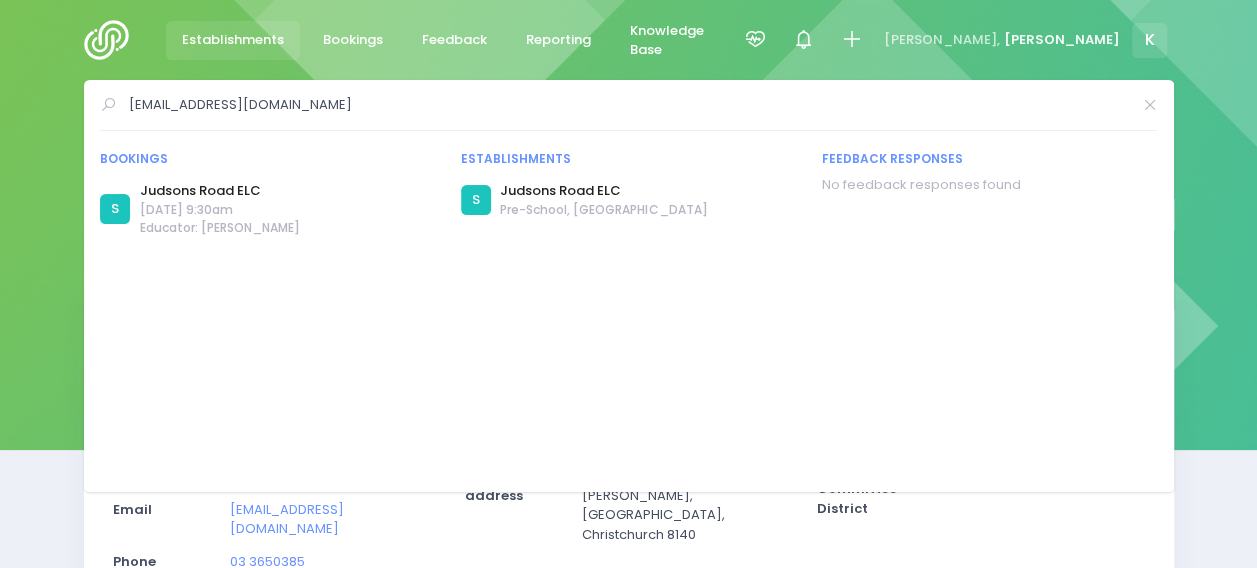 type on "Manager@judsonrd.co.nz" 